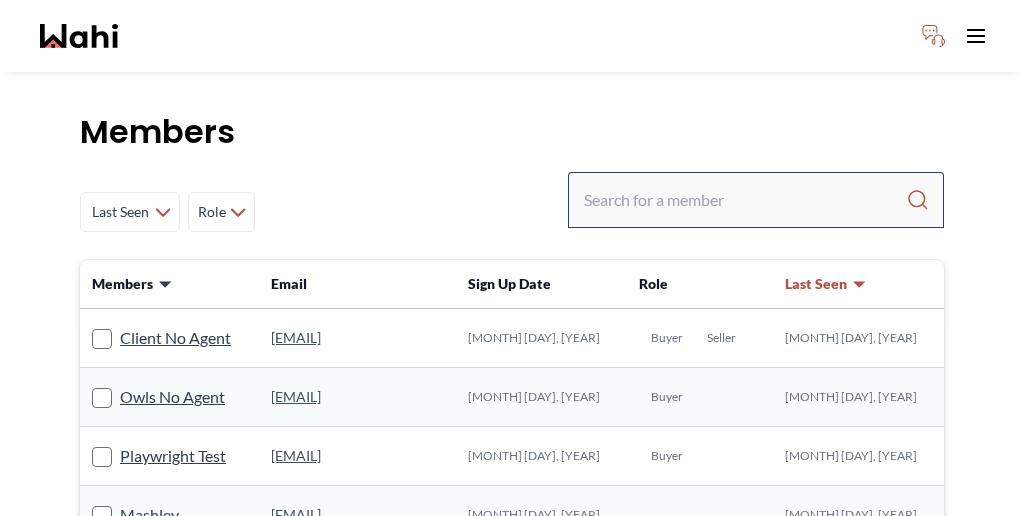 scroll, scrollTop: 0, scrollLeft: 0, axis: both 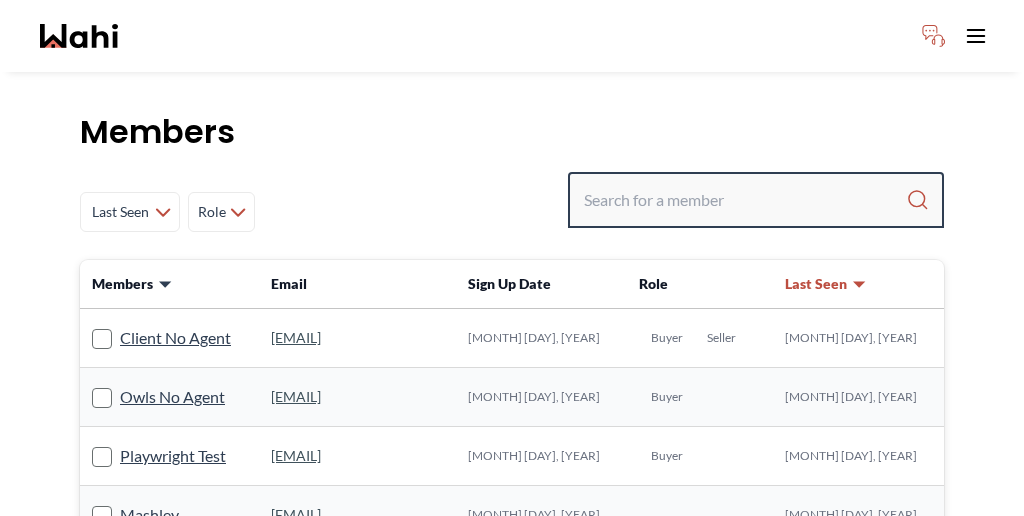 click at bounding box center (745, 200) 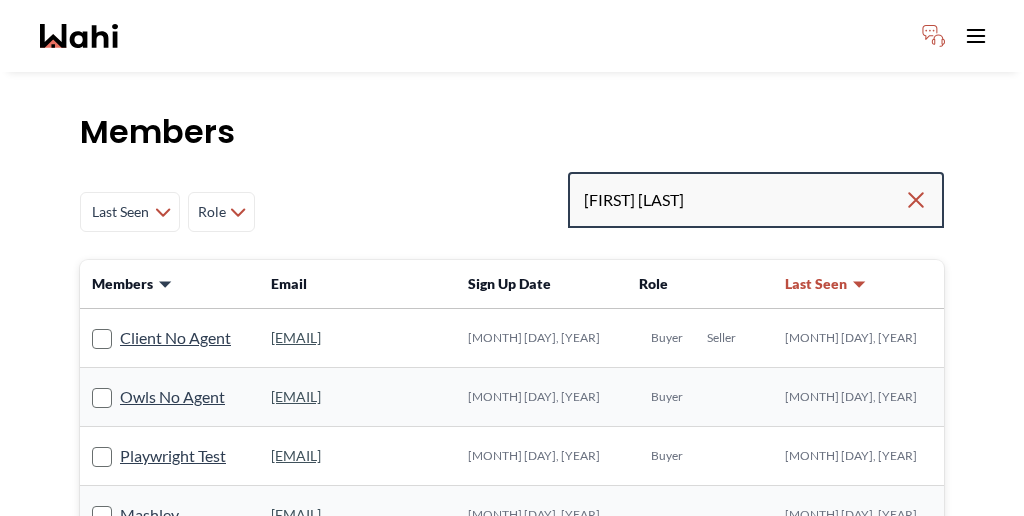 type on "[FIRST] [LAST]" 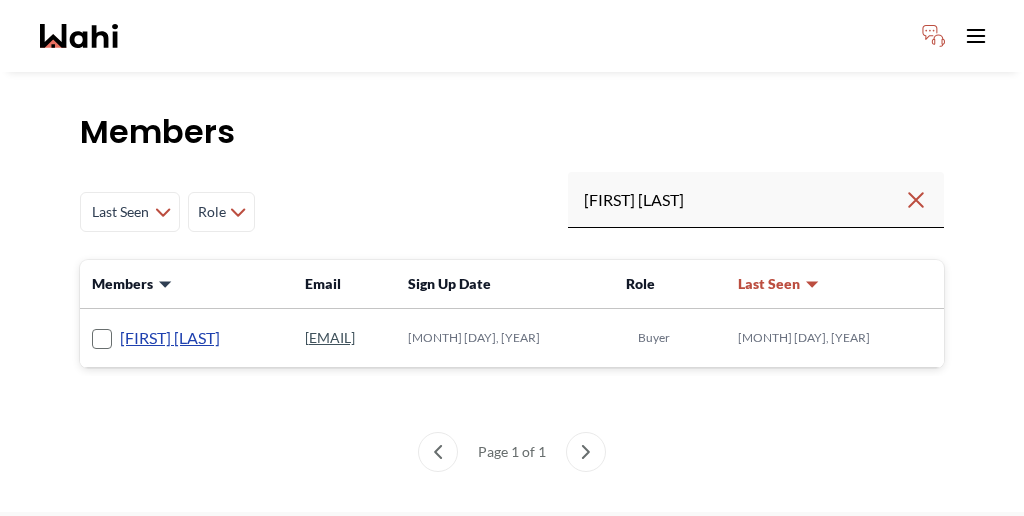 click on "[FIRST] [LAST]" at bounding box center [170, 338] 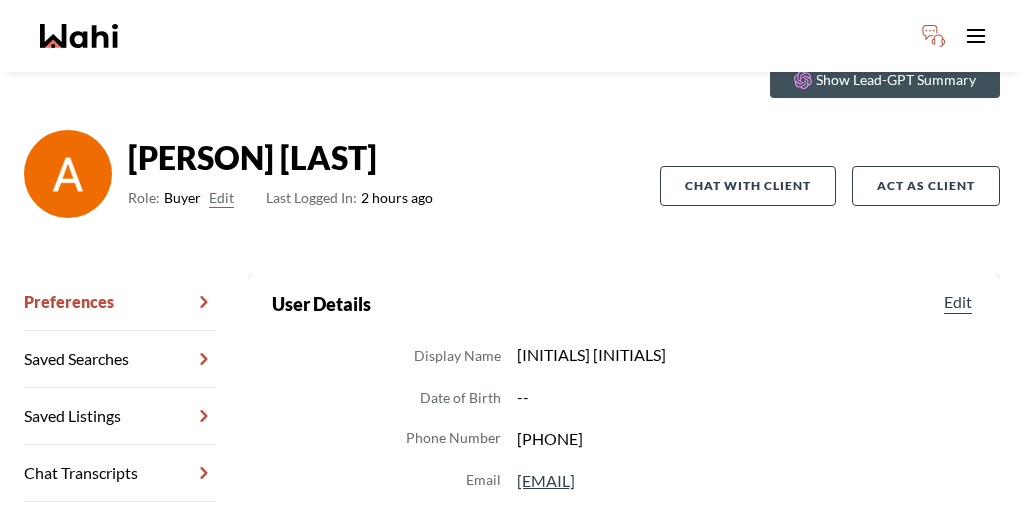 scroll, scrollTop: 104, scrollLeft: 0, axis: vertical 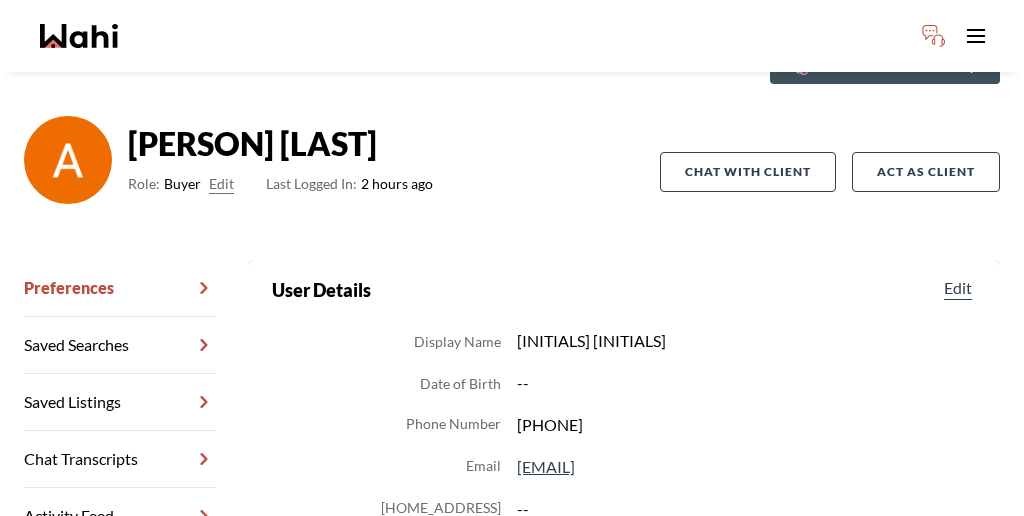 click on "Chat Transcripts" at bounding box center (120, 459) 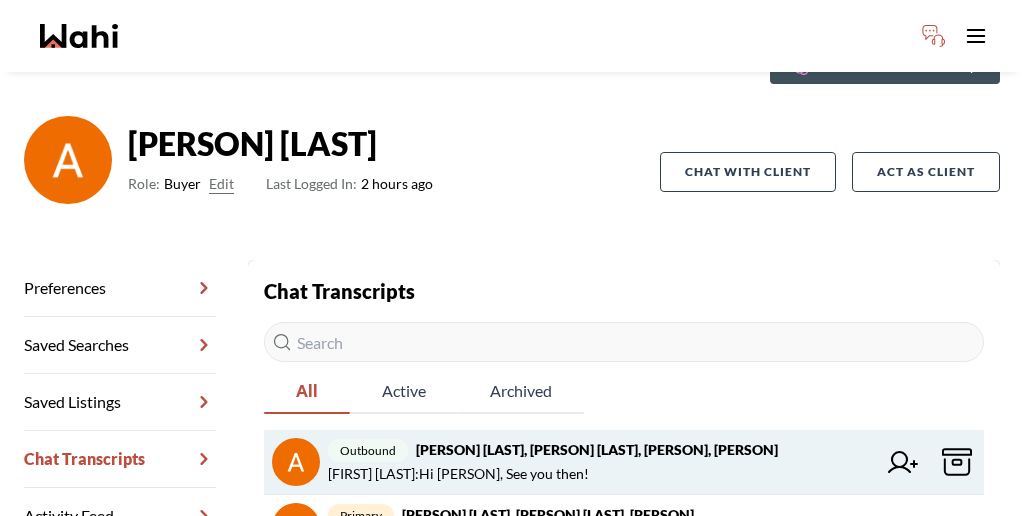 click on "outbound [PERSON] [LAST], [PERSON] [LAST], [PERSON], [PERSON]" at bounding box center (602, 450) 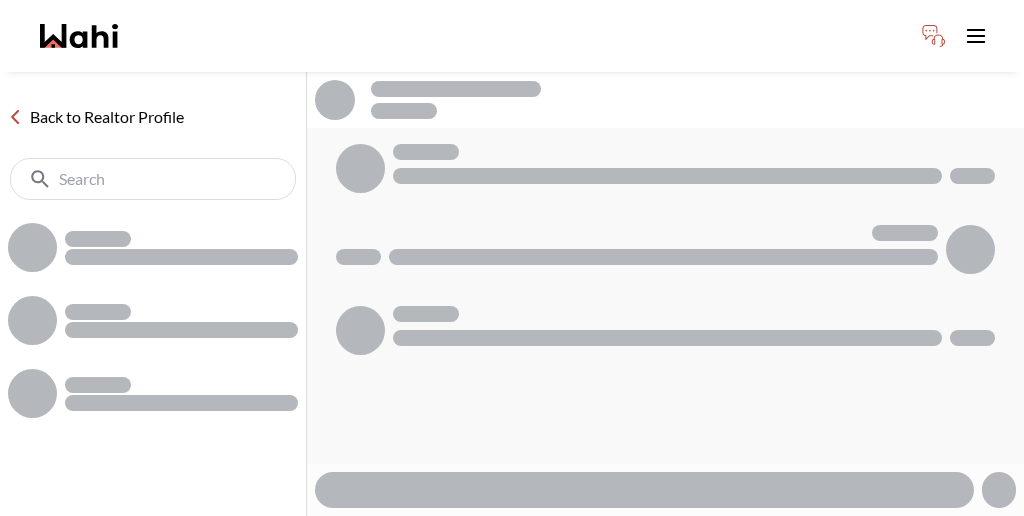 scroll, scrollTop: 0, scrollLeft: 0, axis: both 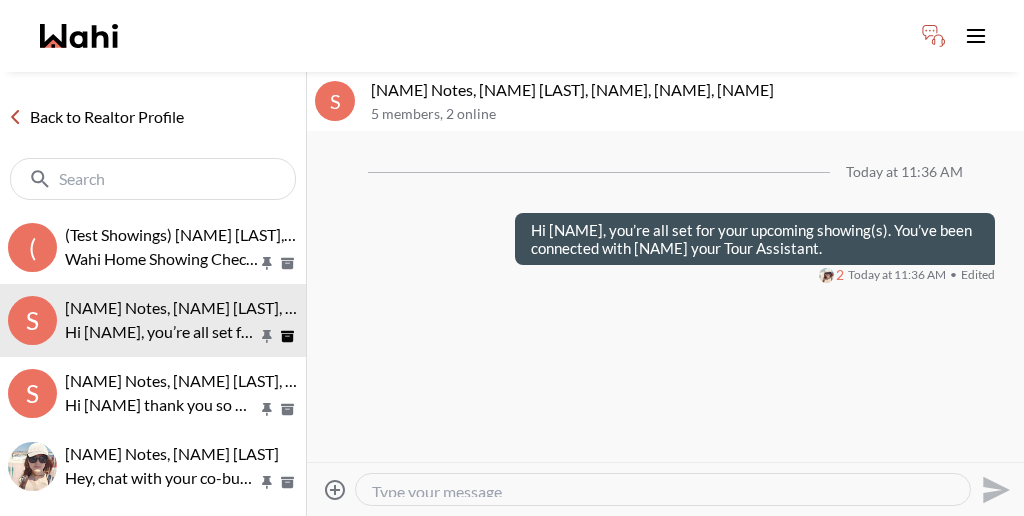 click at bounding box center [287, 263] 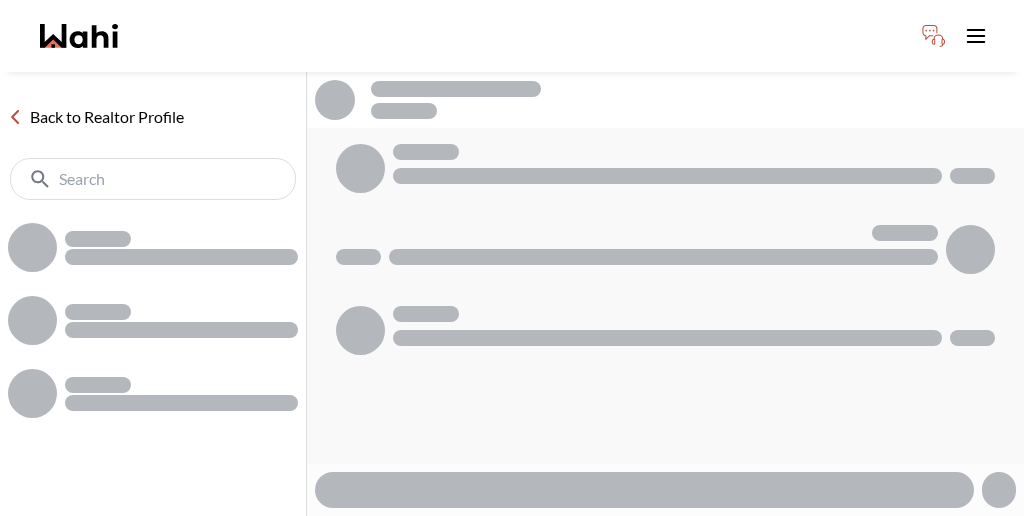 scroll, scrollTop: 0, scrollLeft: 0, axis: both 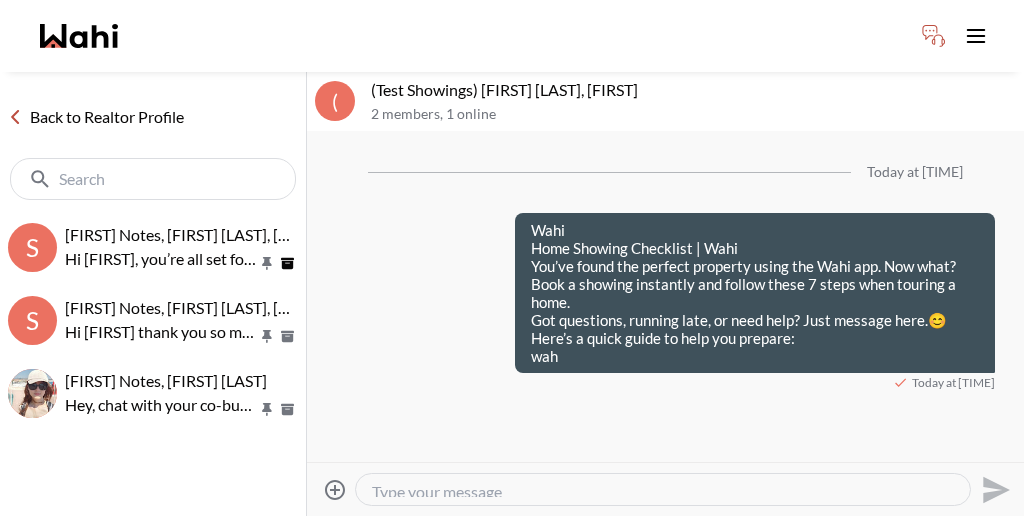 click on "Back to Realtor Profile" at bounding box center (96, 117) 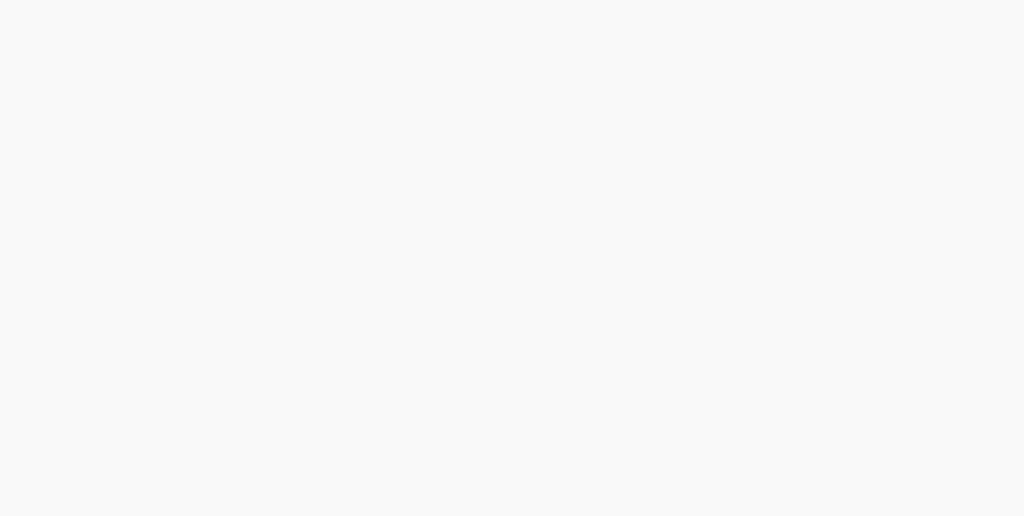 scroll, scrollTop: 0, scrollLeft: 0, axis: both 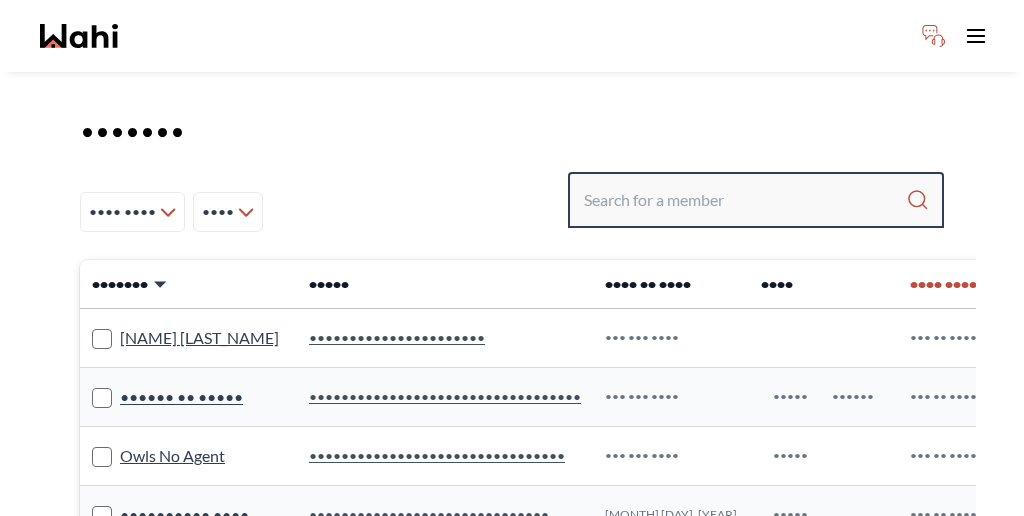 click at bounding box center [745, 200] 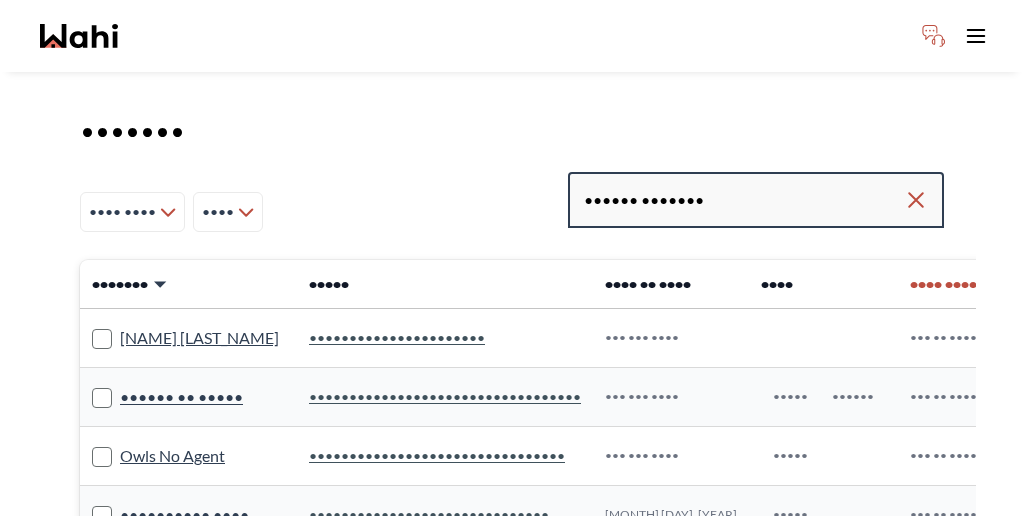 type on "•••••• •••••••" 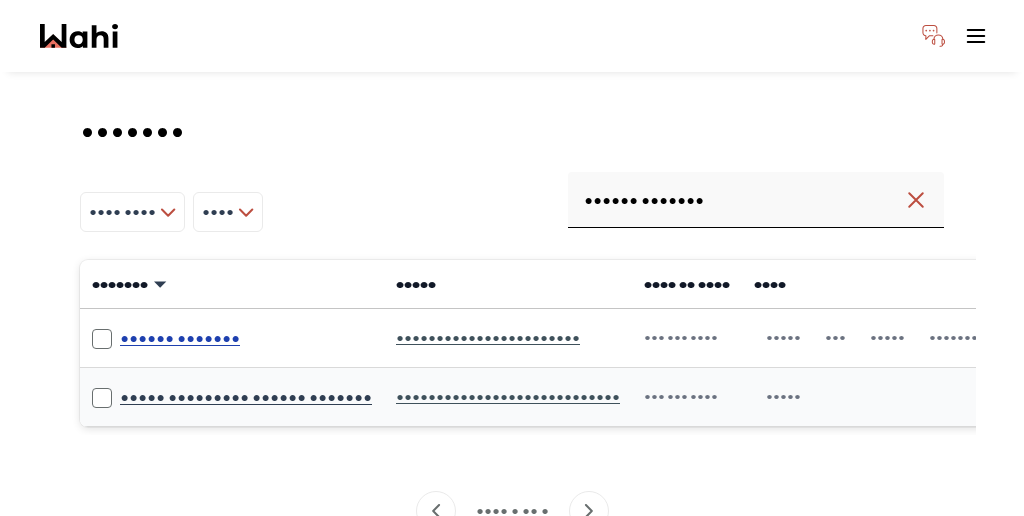 click on "•••••• •••••••" at bounding box center (180, 338) 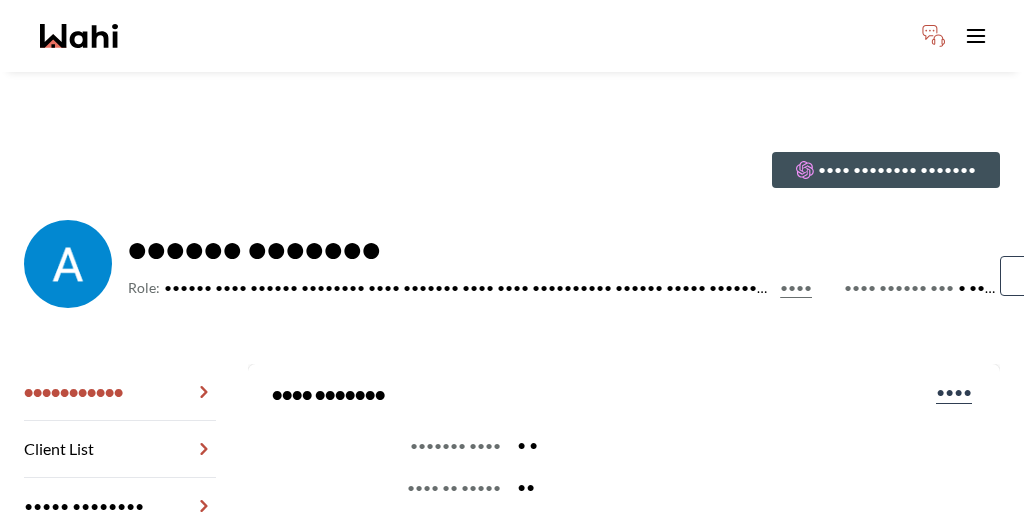 click on "•••• •••••••••••" at bounding box center [120, 620] 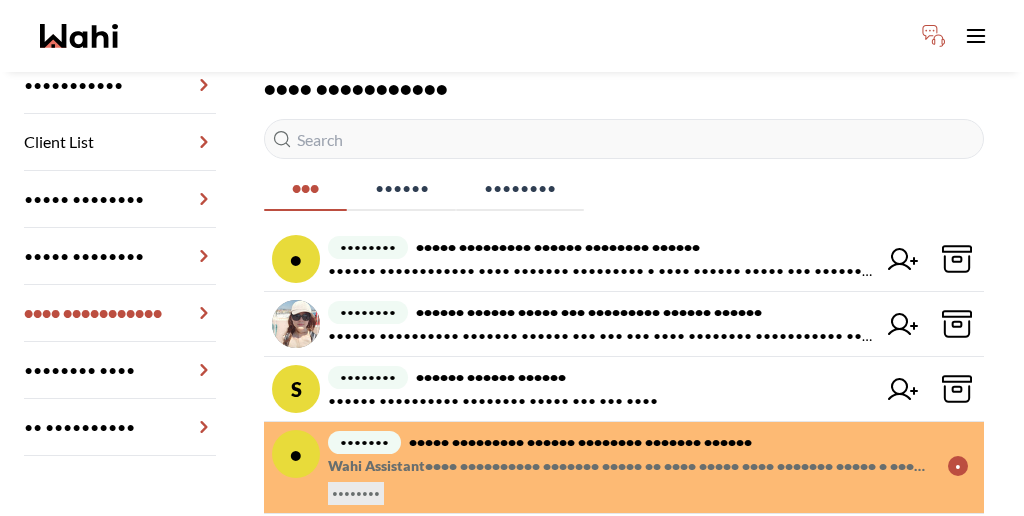 scroll, scrollTop: 298, scrollLeft: 0, axis: vertical 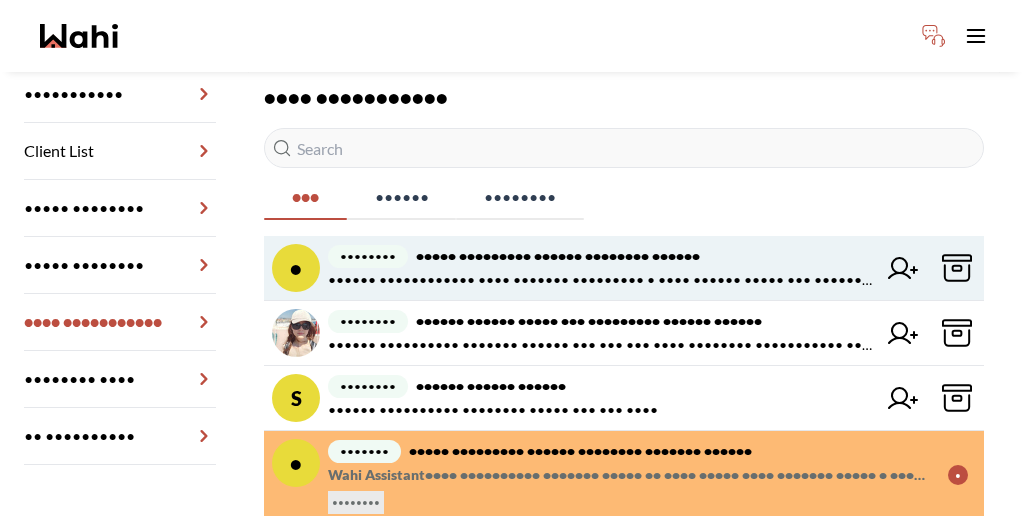 click at bounding box center [903, 268] 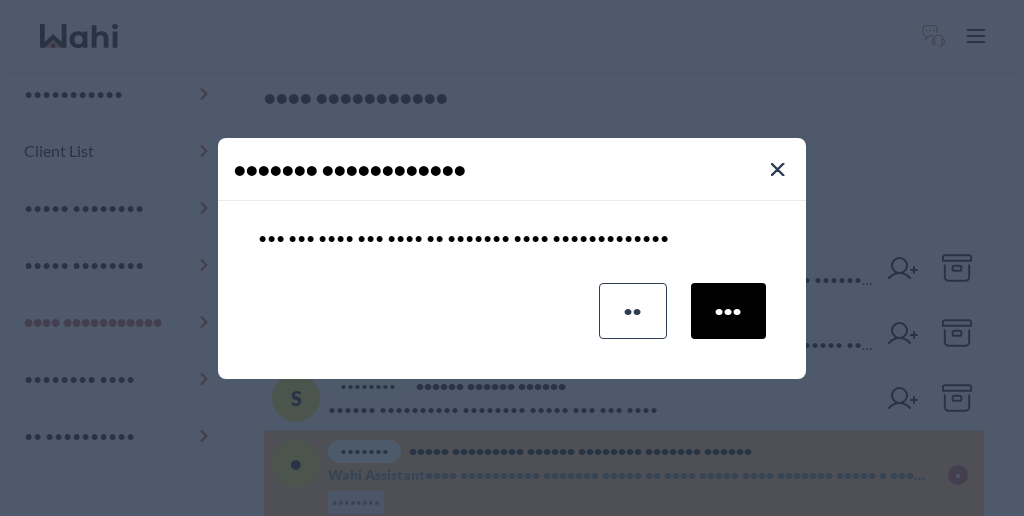 click on "•••" at bounding box center (728, 311) 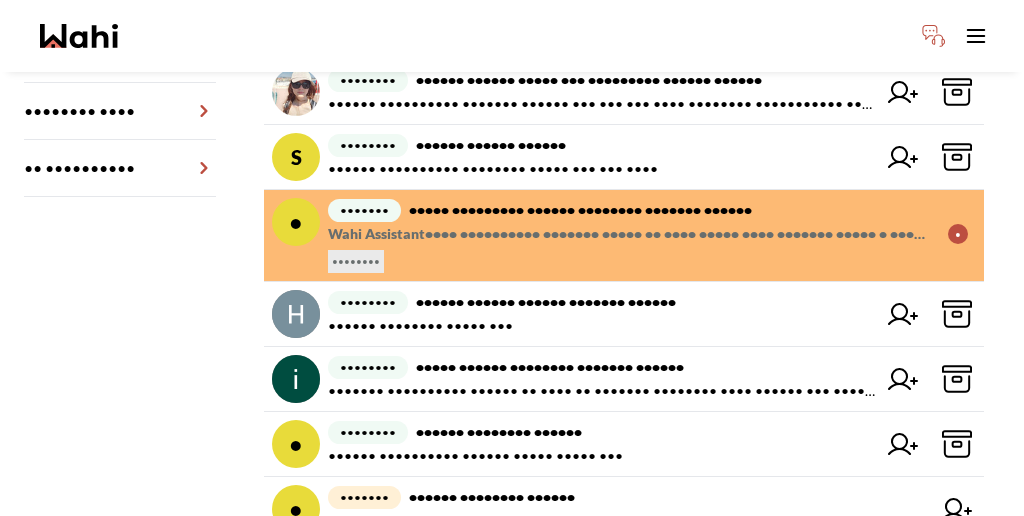 scroll, scrollTop: 572, scrollLeft: 0, axis: vertical 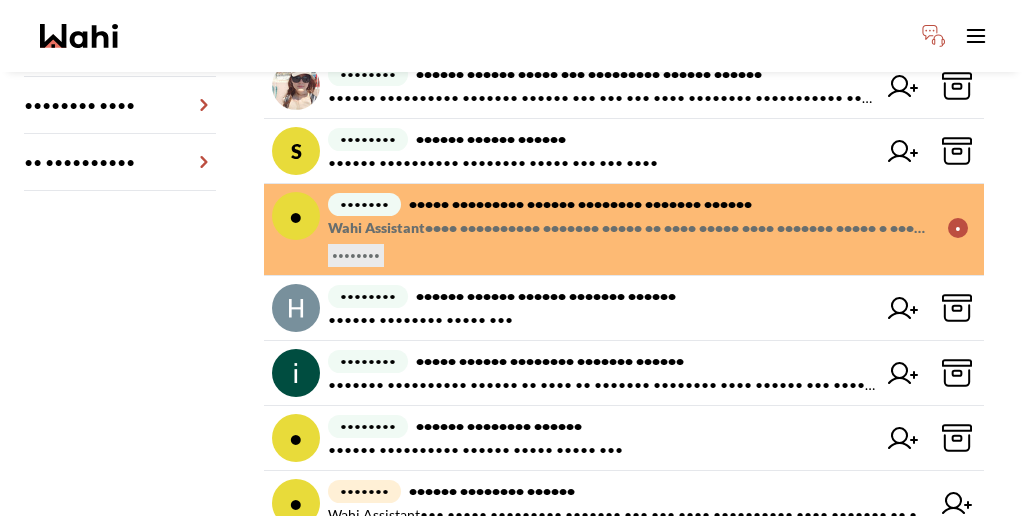 click at bounding box center (701, 756) 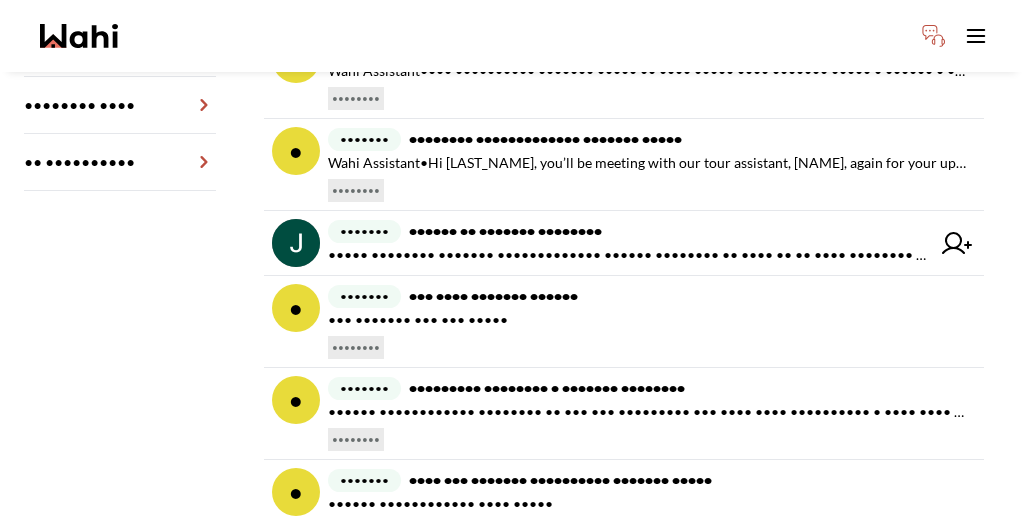 scroll, scrollTop: 653, scrollLeft: 0, axis: vertical 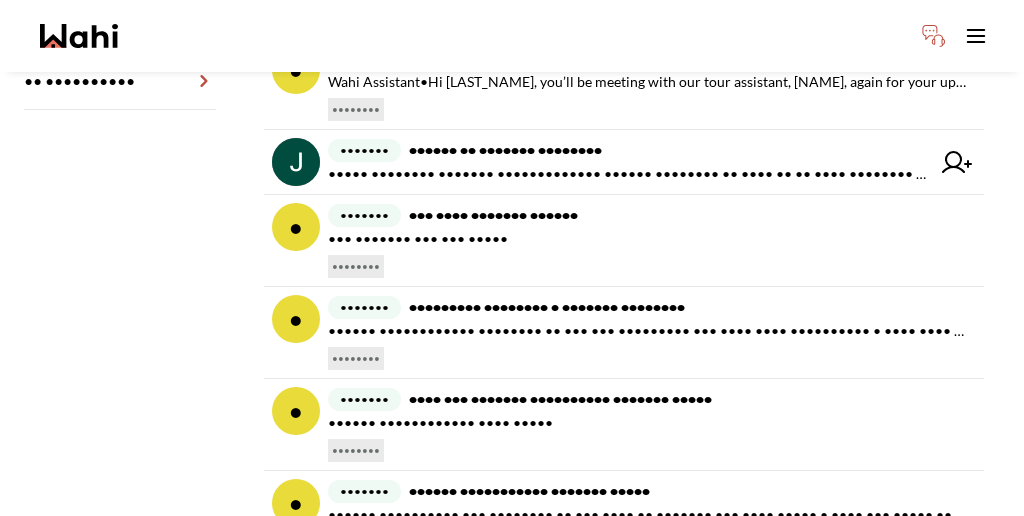click at bounding box center (701, 783) 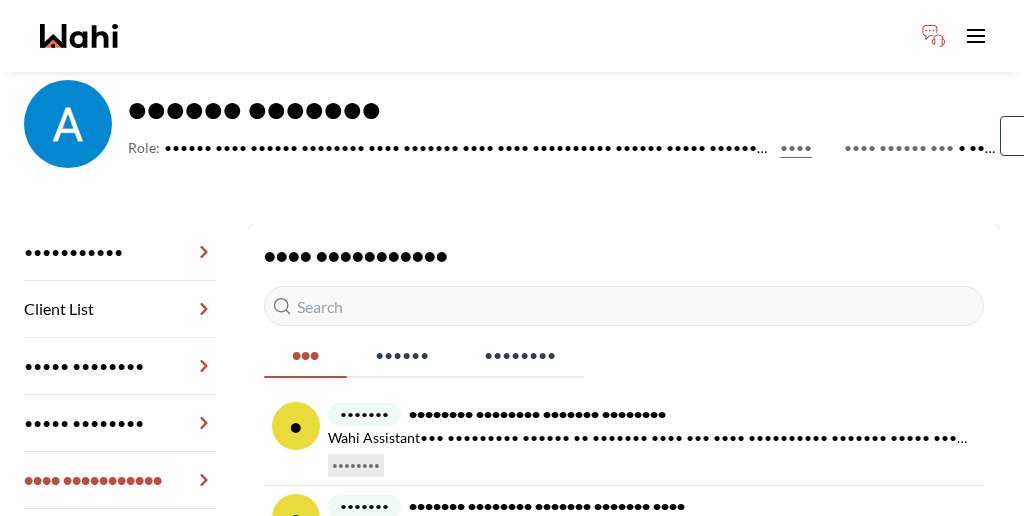 click at bounding box center [548, 614] 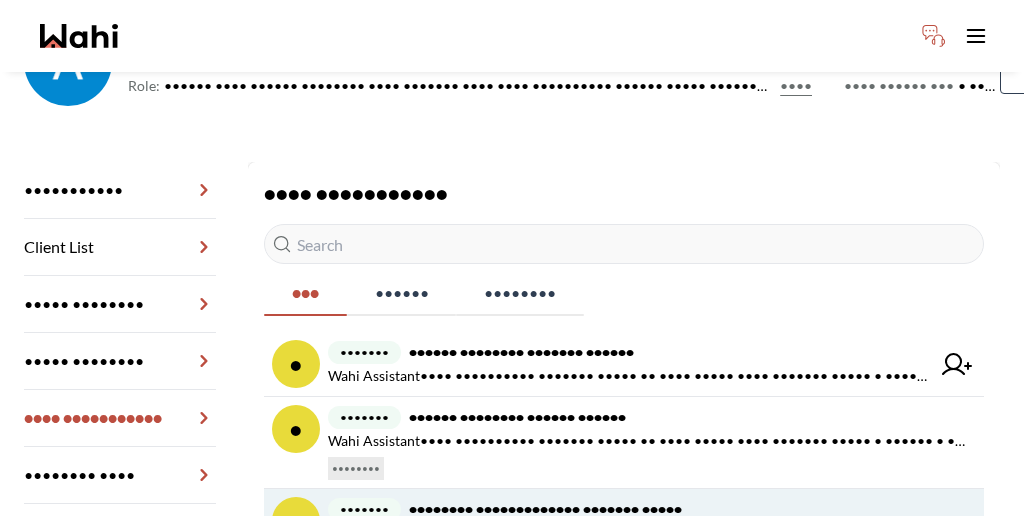 scroll, scrollTop: 201, scrollLeft: 0, axis: vertical 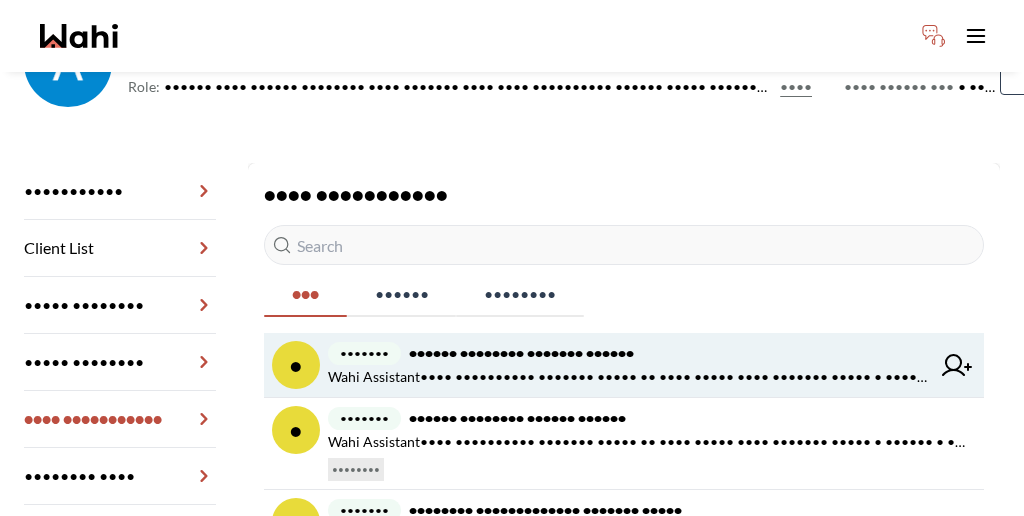 click on "•••• ••••••••• •  ••• •••••••••• ••••••• ••••• •• •••• ••••• •••• ••••••• ••••• • •••••• • ••••• ••••• •• •••• ••• ••••••••
•••••••••••••••••••••••••••••••••••••••••••••••••••••••••••••••••••••••••••••••••" at bounding box center (629, 377) 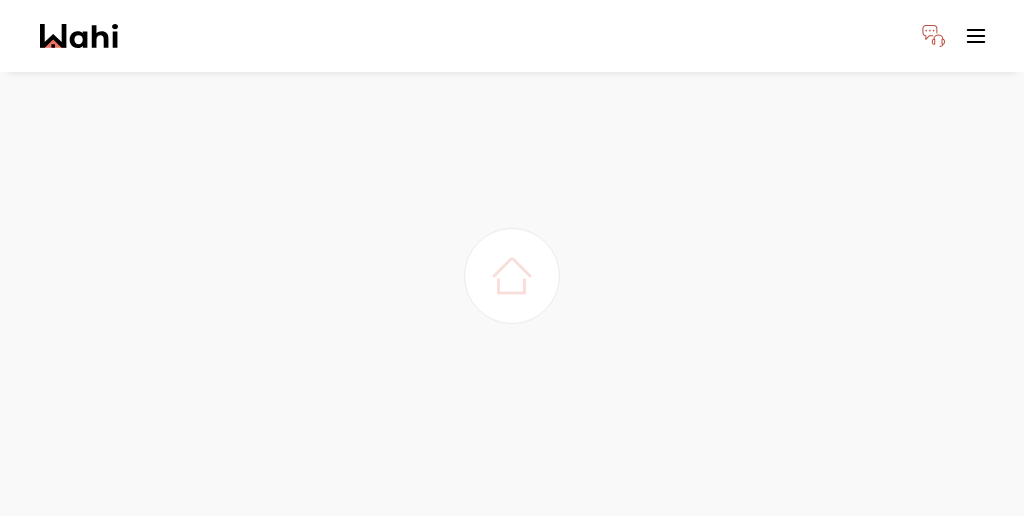 scroll, scrollTop: 0, scrollLeft: 0, axis: both 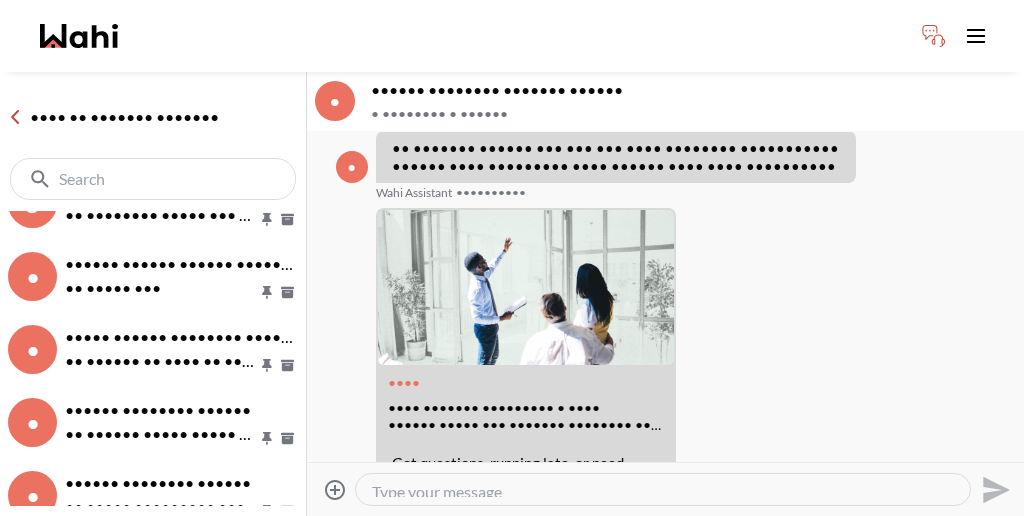 click at bounding box center [287, 511] 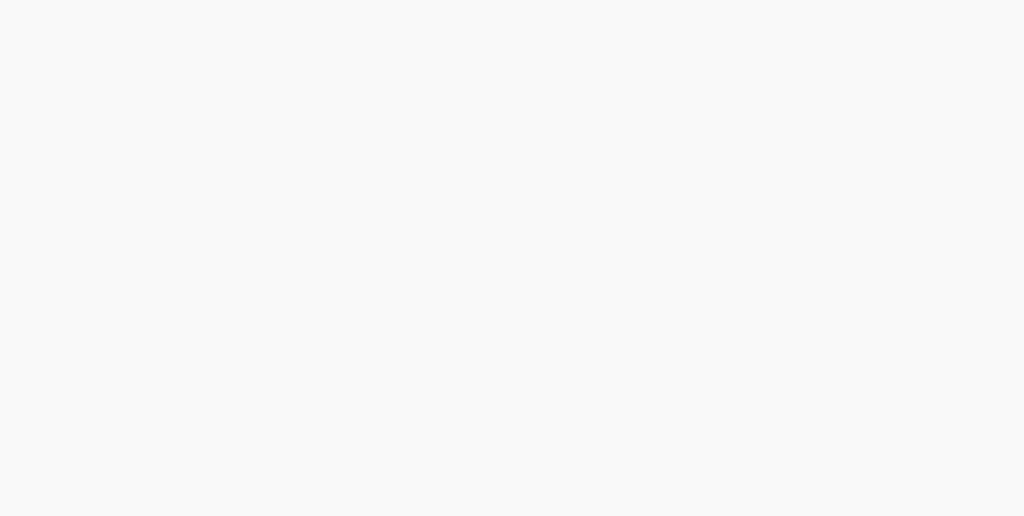 scroll, scrollTop: 0, scrollLeft: 0, axis: both 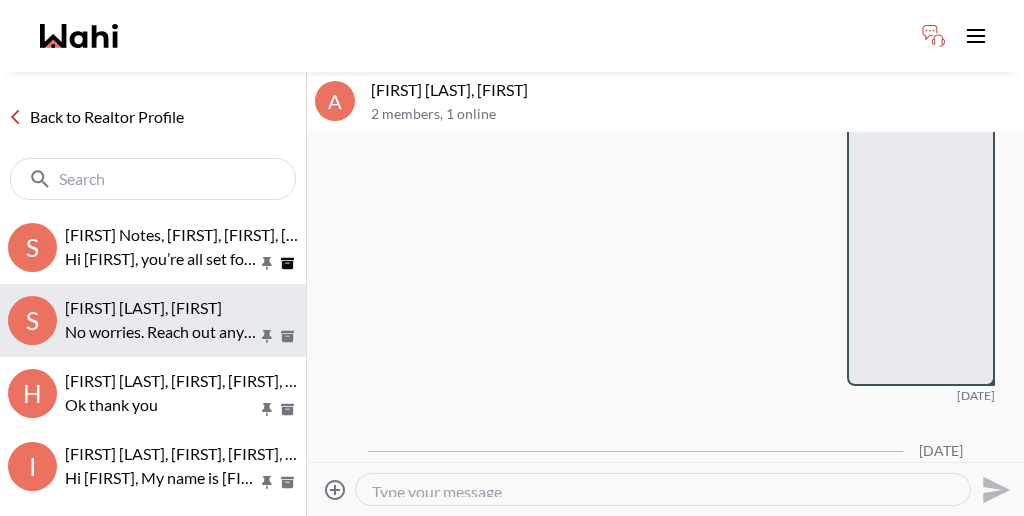 click on "No worries.  Reach out any time" at bounding box center [161, 332] 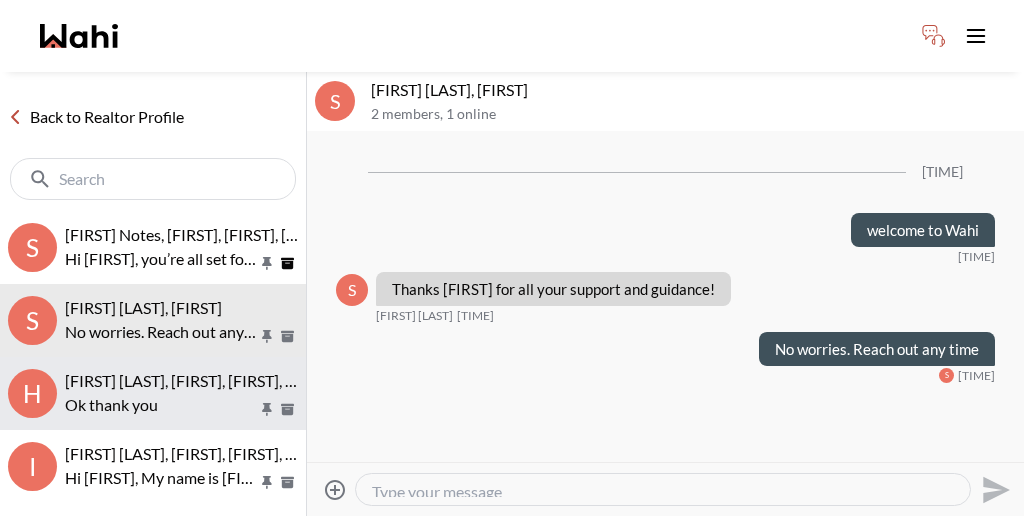 click on "Ok thank you" at bounding box center [161, 405] 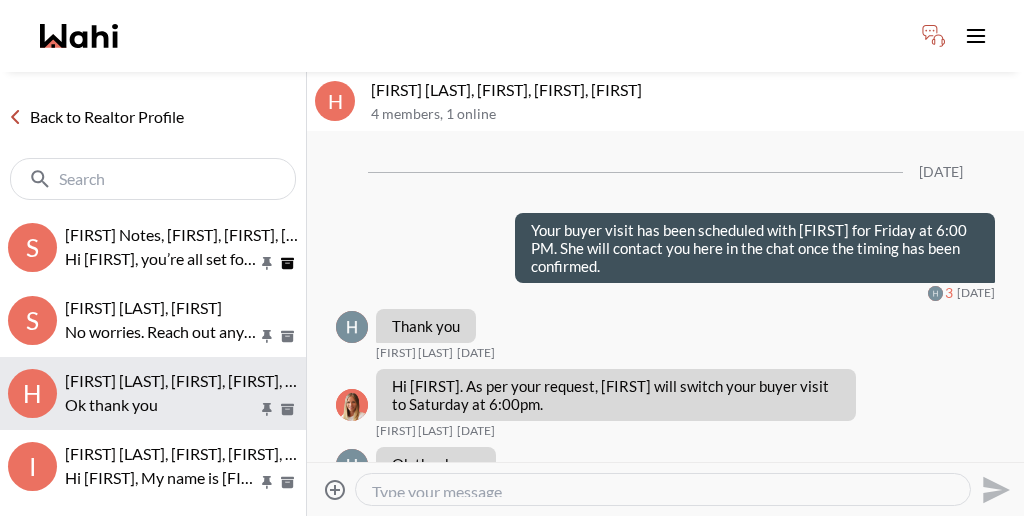 scroll, scrollTop: 314, scrollLeft: 0, axis: vertical 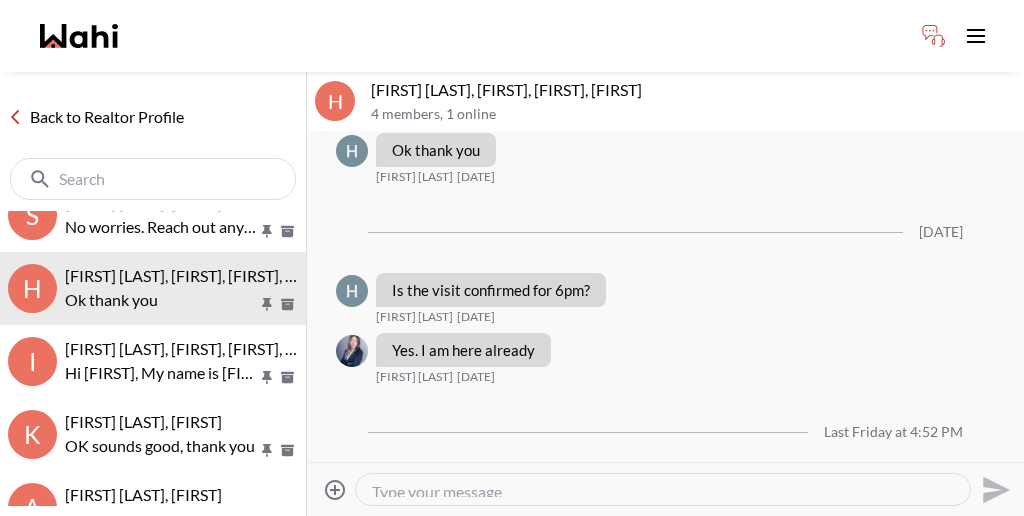 click at bounding box center (287, 304) 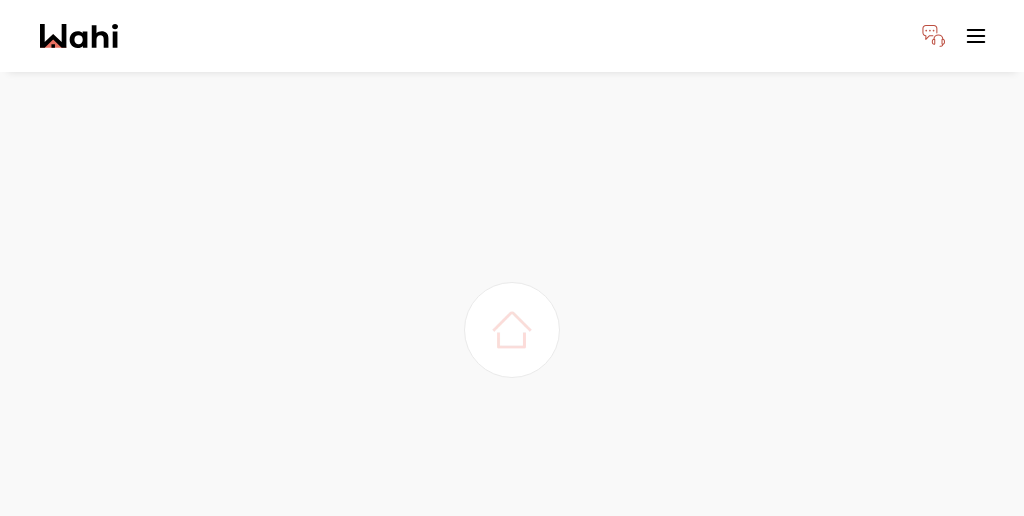 scroll, scrollTop: 0, scrollLeft: 0, axis: both 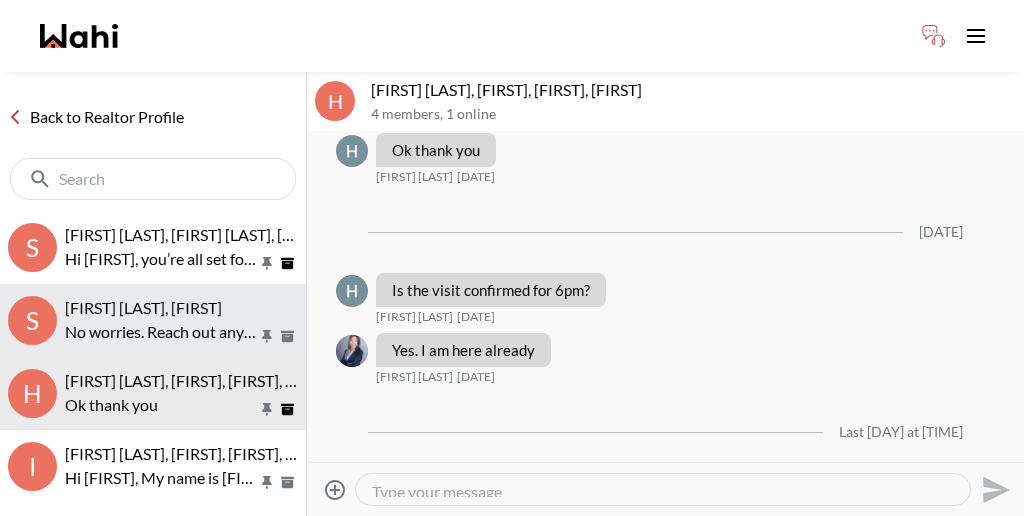 click on "No worries.  Reach out any time" at bounding box center (161, 332) 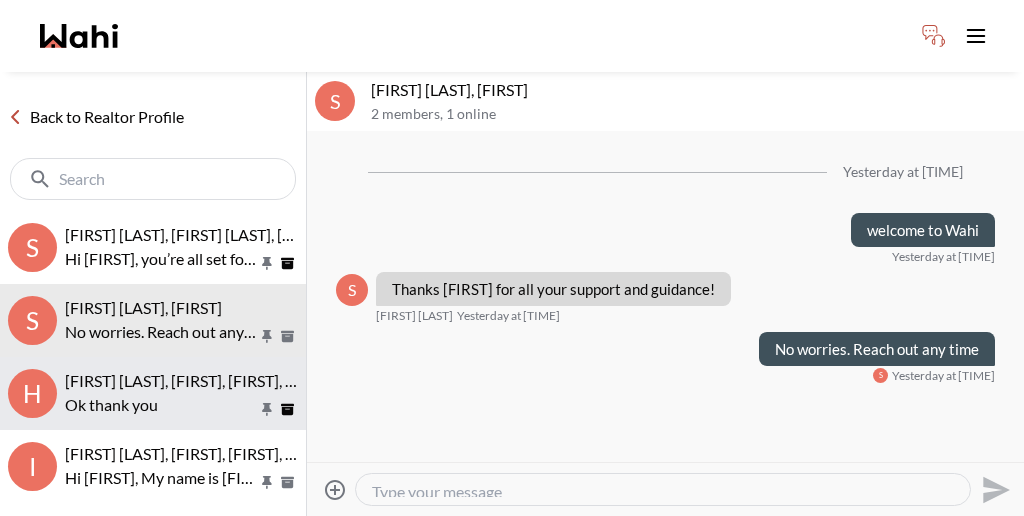 click on "Hussam Fazal, Julia, Behnam, Alicia" at bounding box center [200, 380] 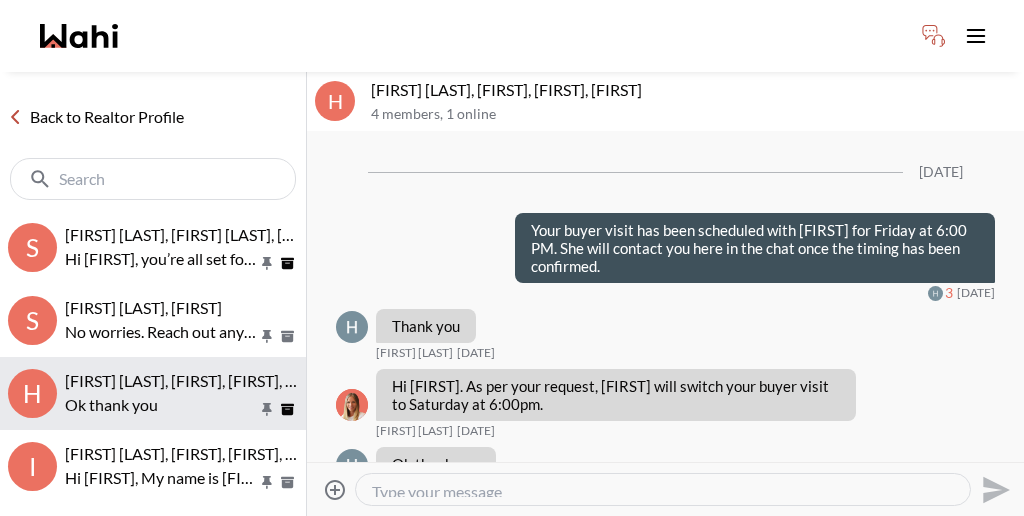 scroll, scrollTop: 314, scrollLeft: 0, axis: vertical 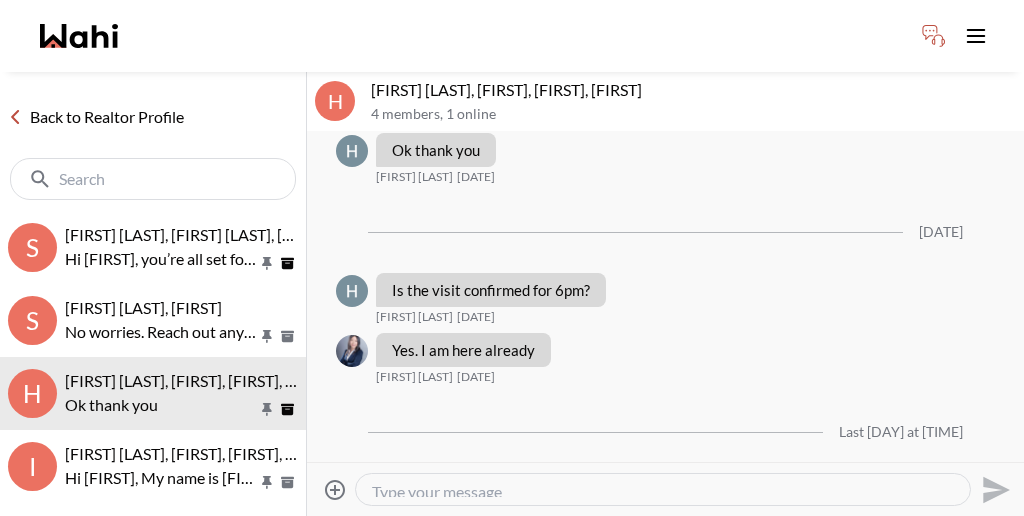 click at bounding box center [287, 409] 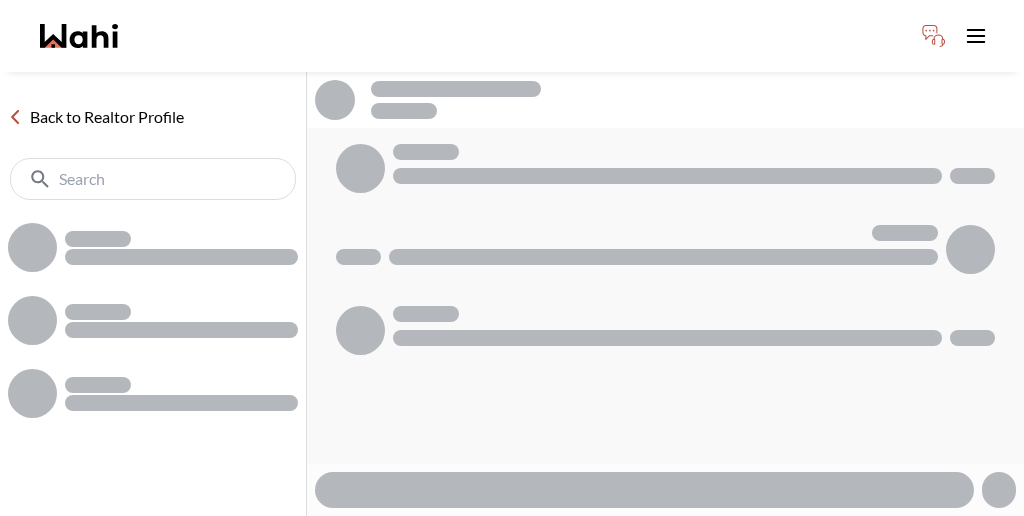 scroll, scrollTop: 0, scrollLeft: 0, axis: both 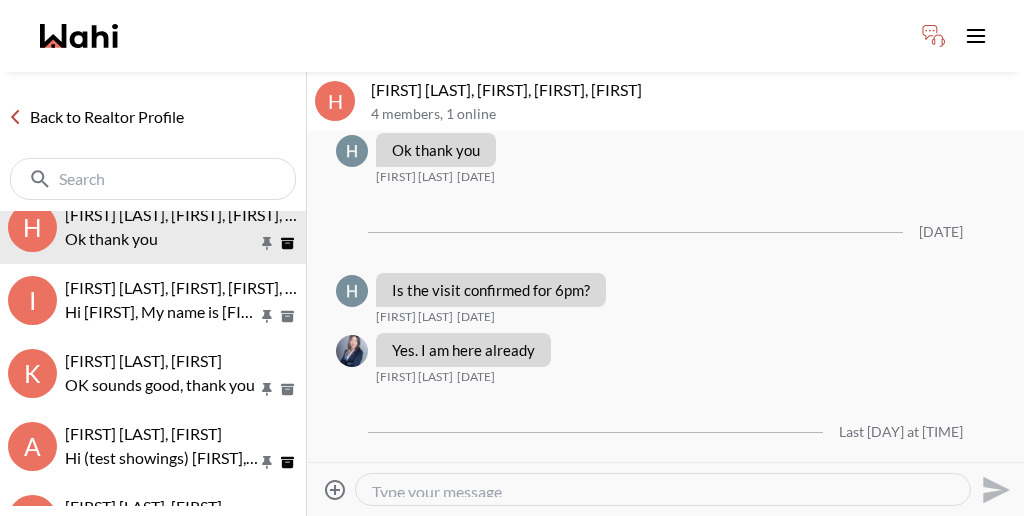 click on "Back to Realtor Profile" at bounding box center (96, 117) 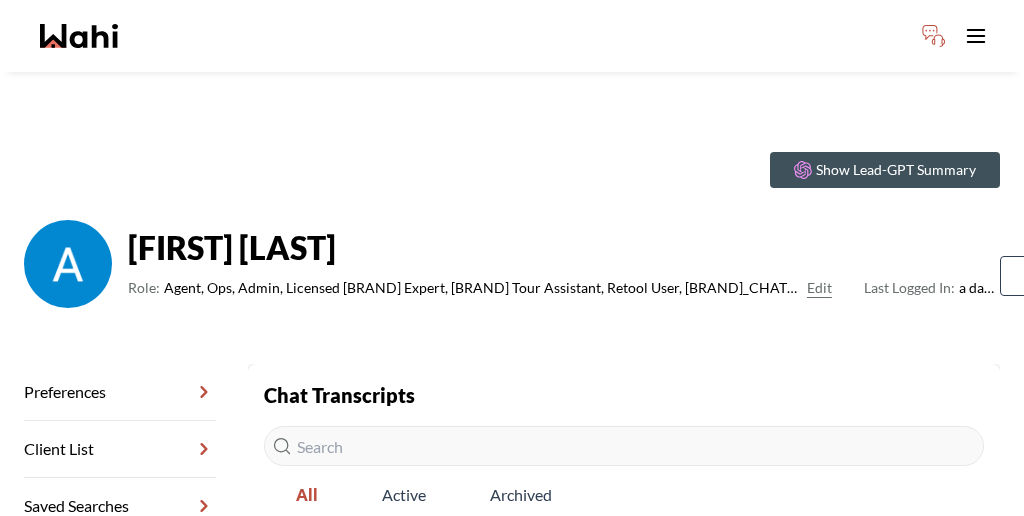 click on "Chat Transcripts" at bounding box center (120, 620) 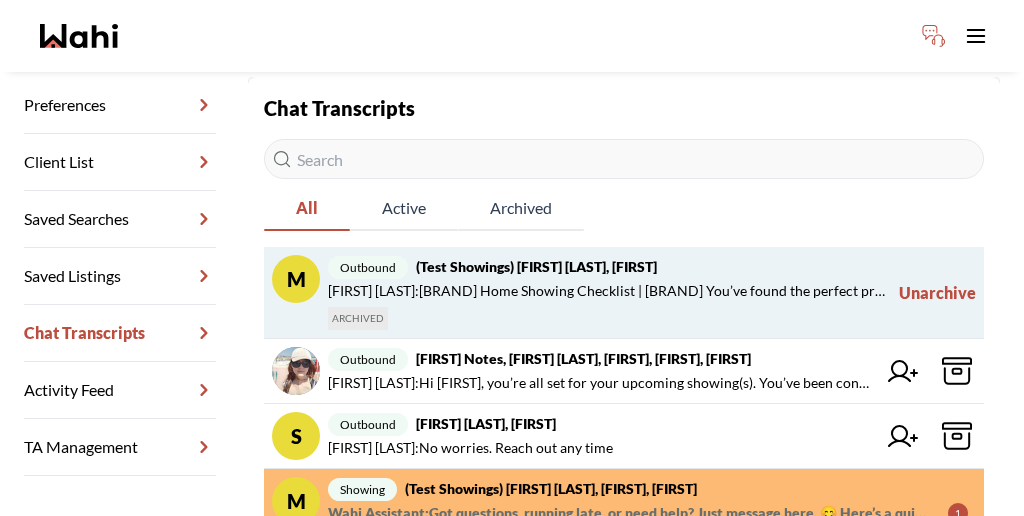 scroll, scrollTop: 292, scrollLeft: 0, axis: vertical 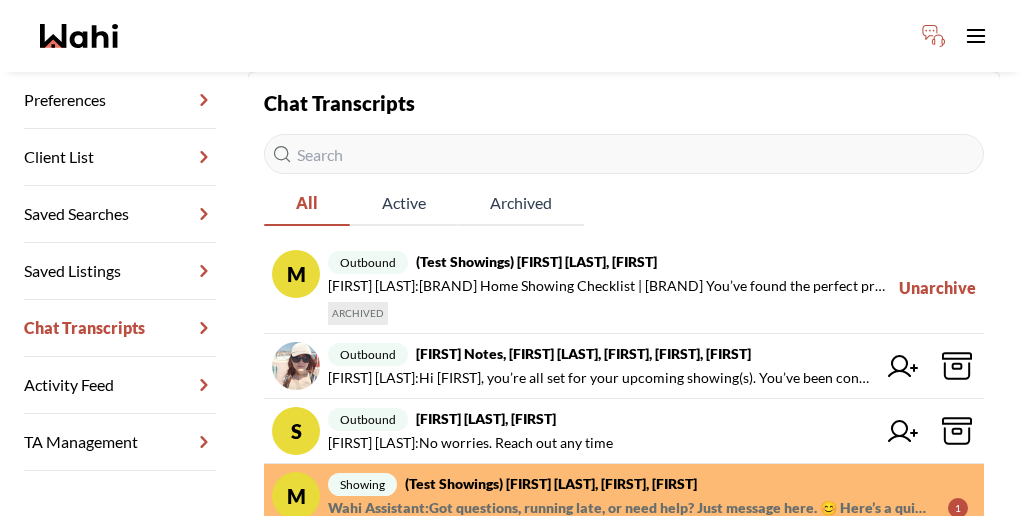 click at bounding box center [903, 588] 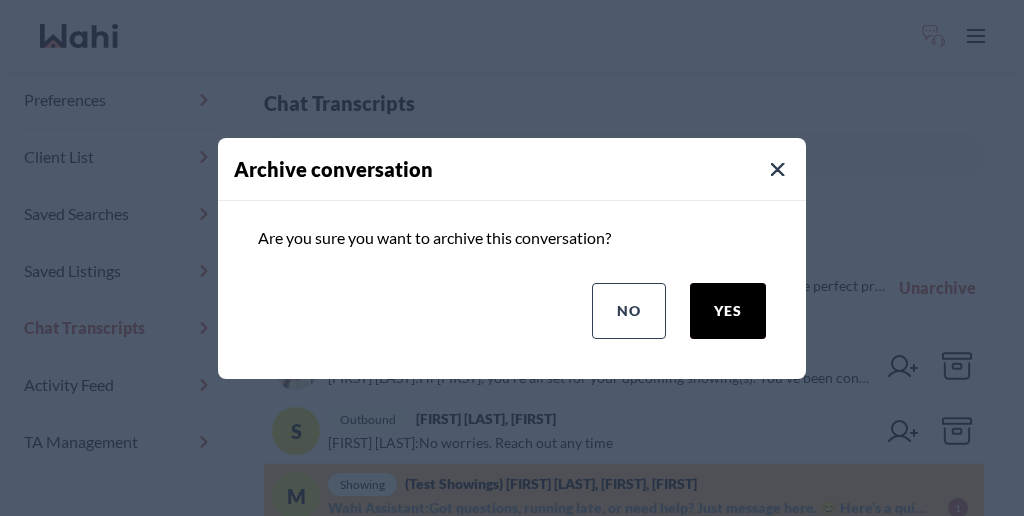 click on "yes" at bounding box center (728, 311) 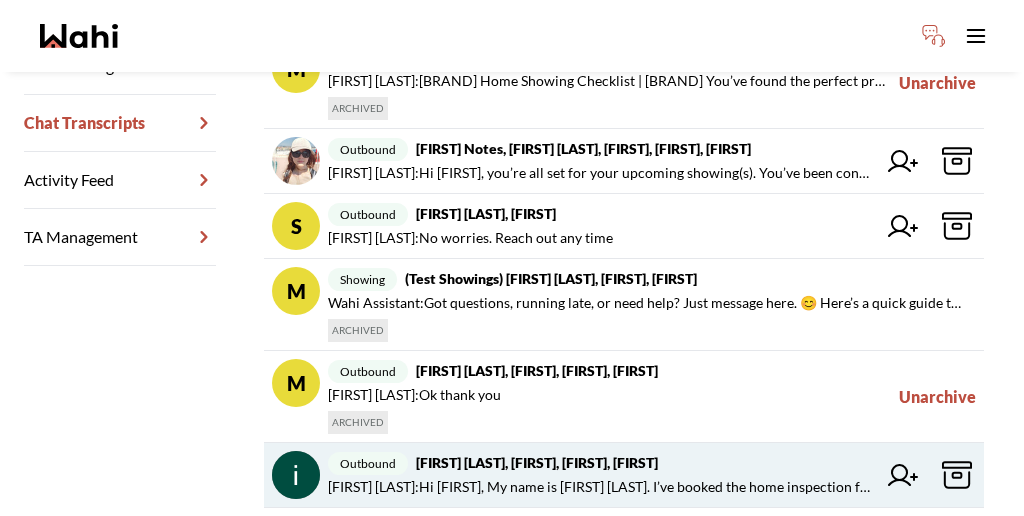 scroll, scrollTop: 502, scrollLeft: 0, axis: vertical 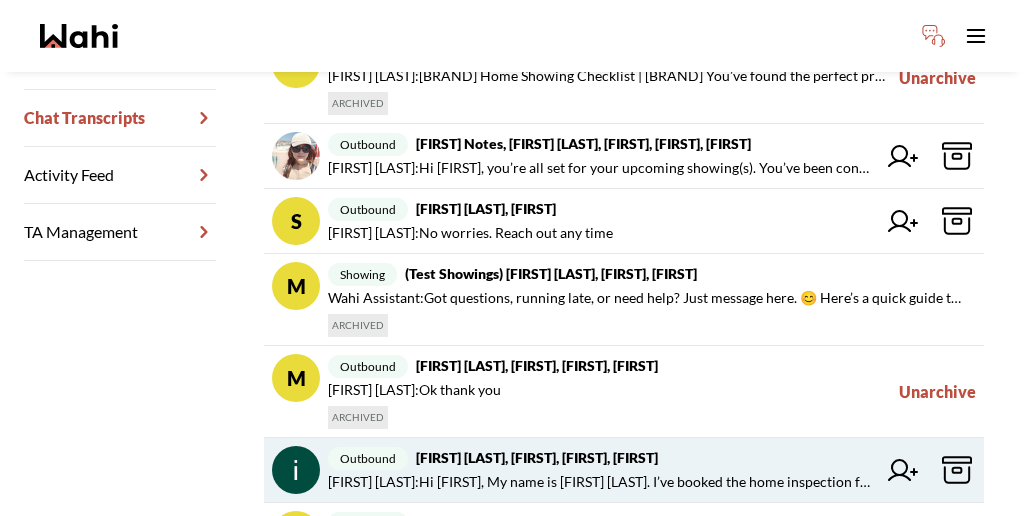 click at bounding box center [903, 470] 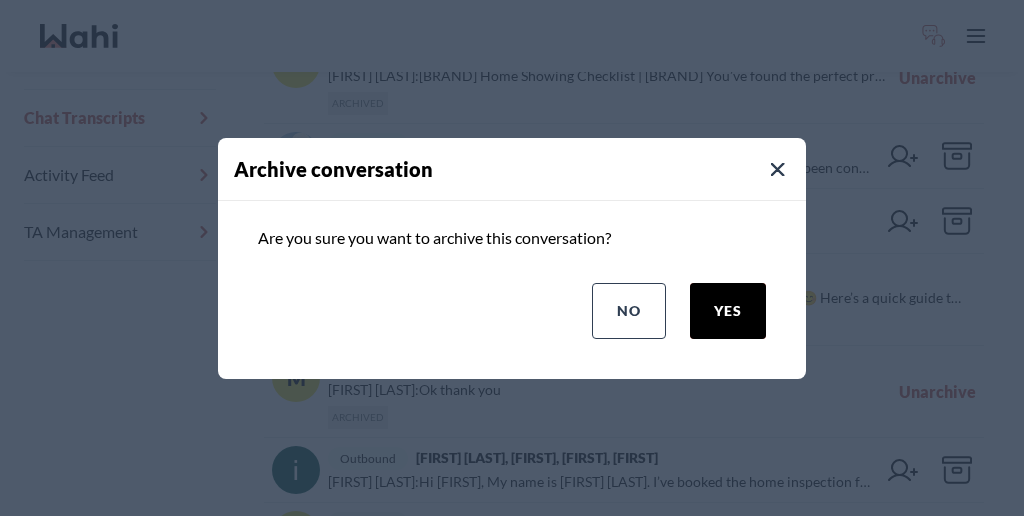 click on "yes" at bounding box center (728, 311) 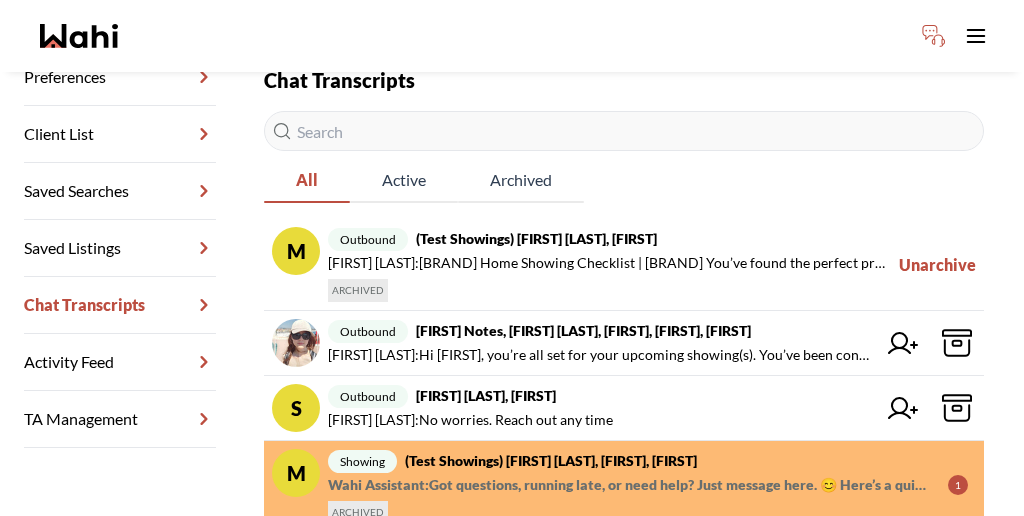 scroll, scrollTop: 327, scrollLeft: 0, axis: vertical 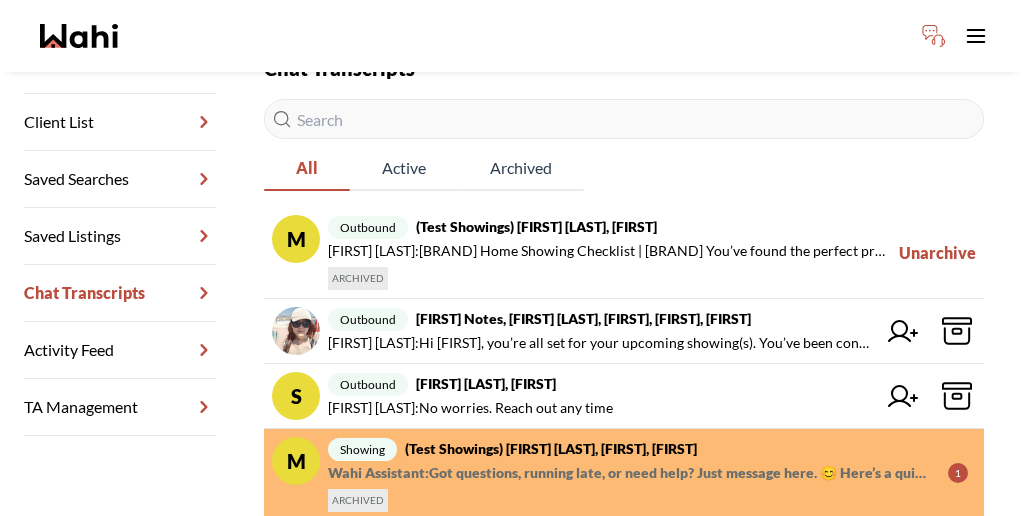 click on "Wahi Assistant :  Got questions, running late, or need help? Just message here. 😊 Here’s a quick guide to help you prepare:
https://wahi.com/ca/en/learning-centre/real-estate-101/buy/home-showing-checklist" at bounding box center (630, 473) 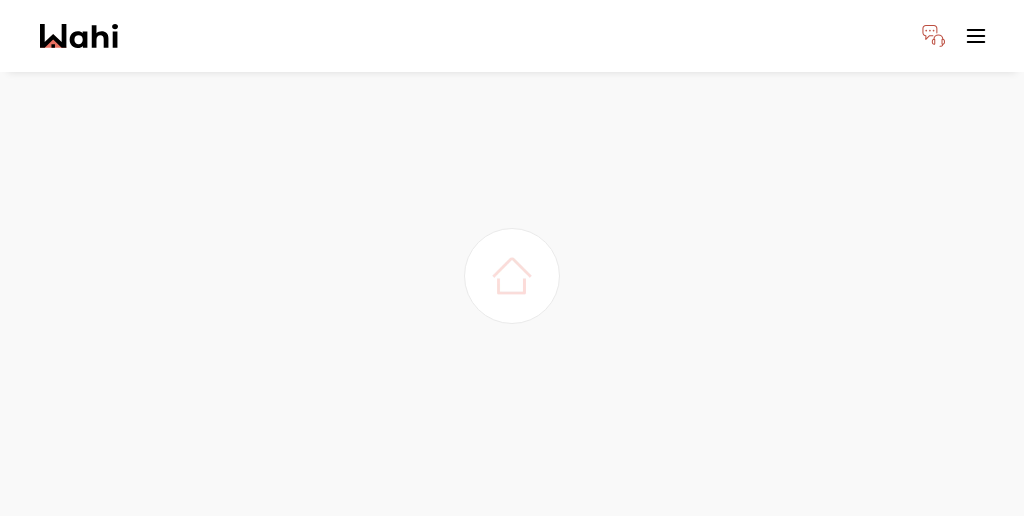 scroll, scrollTop: 0, scrollLeft: 0, axis: both 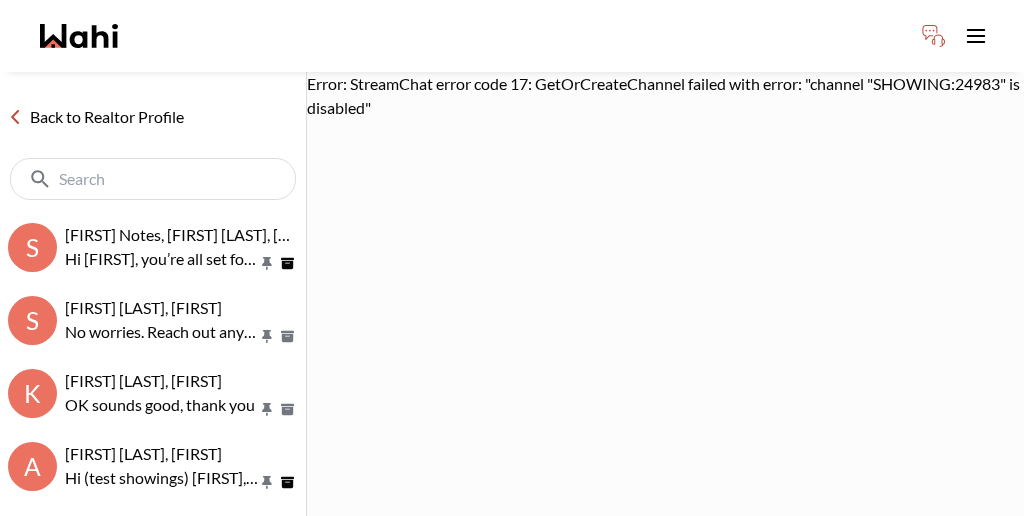 click at bounding box center [15, 117] 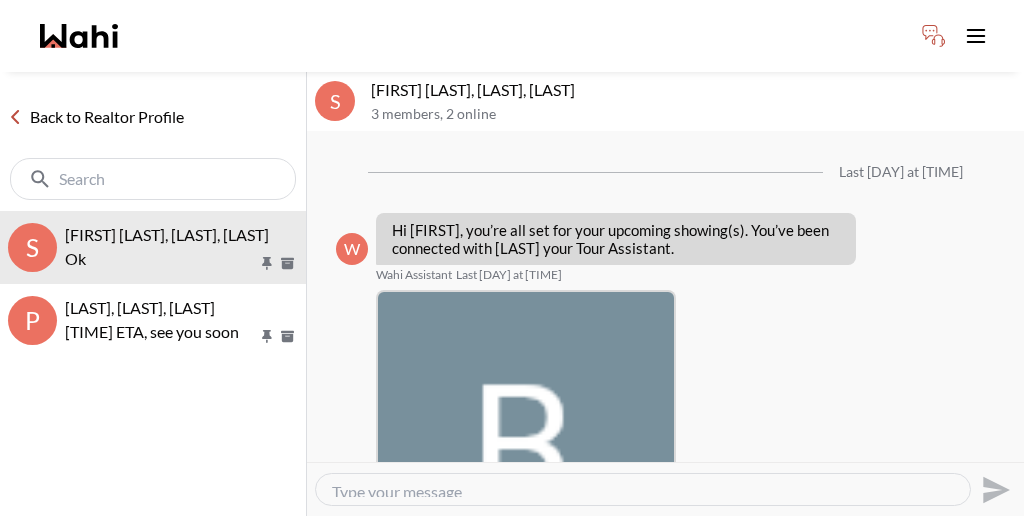 scroll, scrollTop: 0, scrollLeft: 0, axis: both 